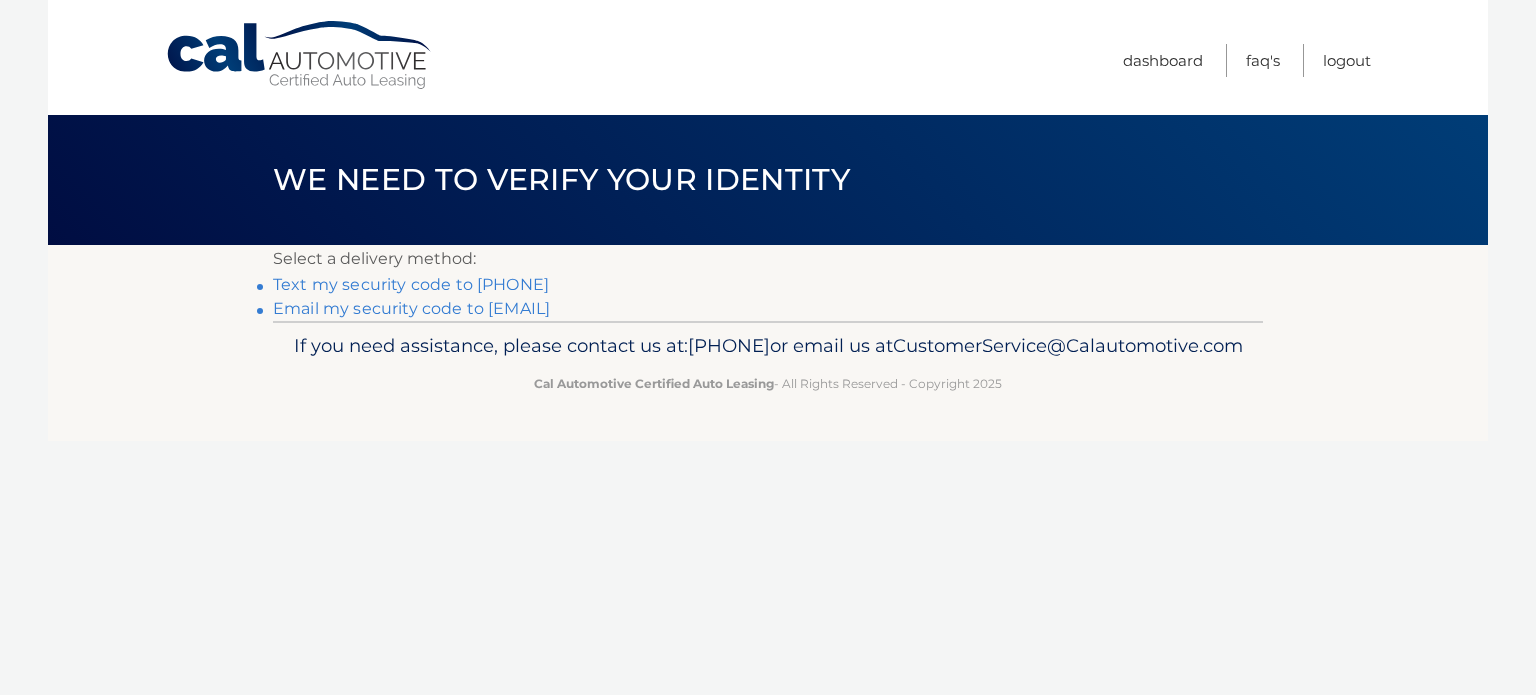 scroll, scrollTop: 0, scrollLeft: 0, axis: both 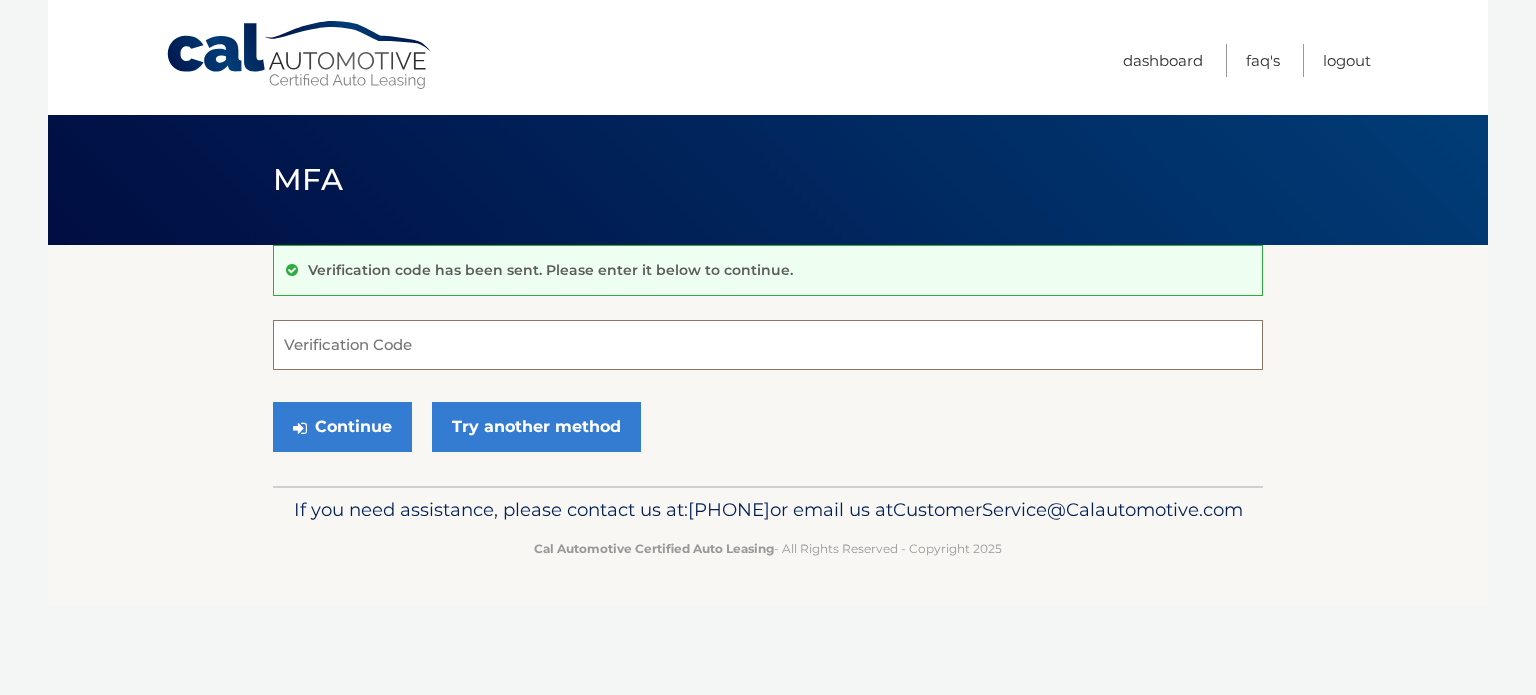 click on "Verification Code" at bounding box center [768, 345] 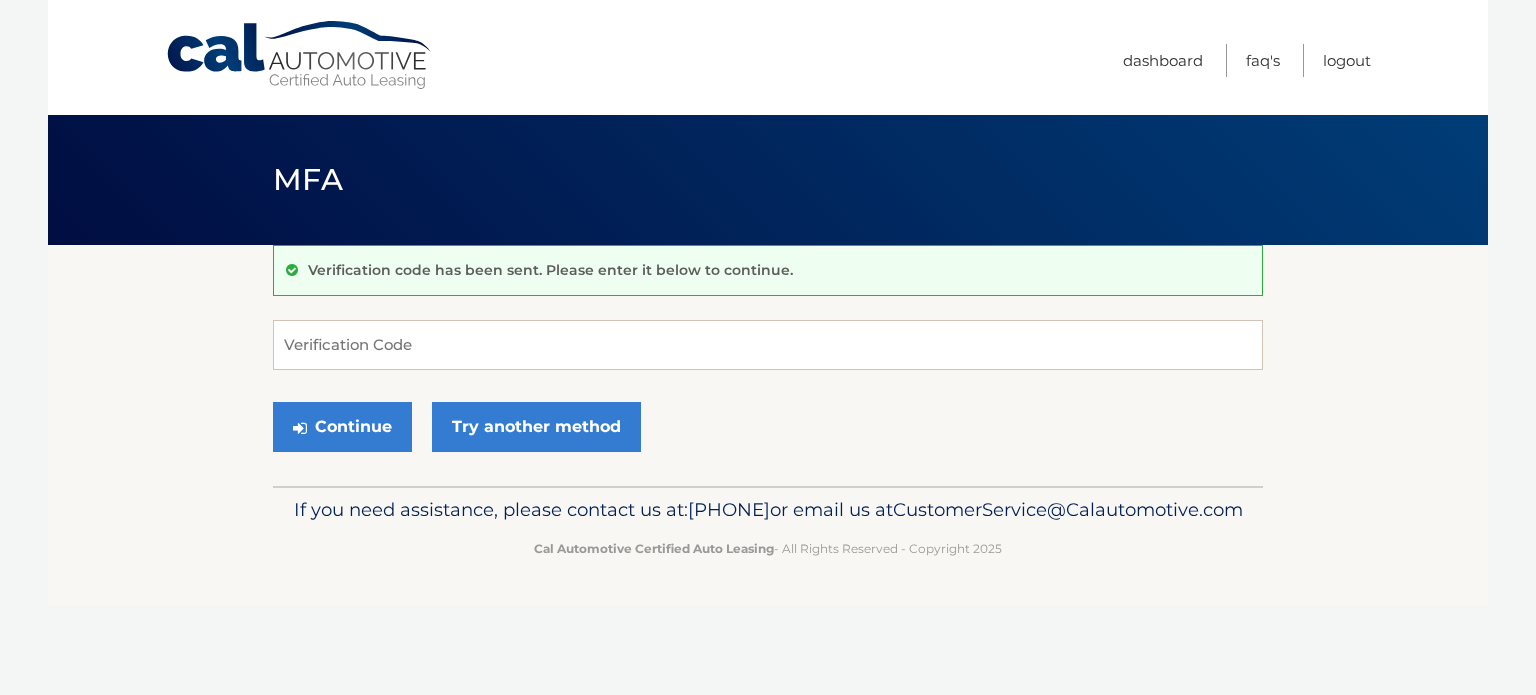 click on "Verification Code
Continue
Try another method" at bounding box center [768, 391] 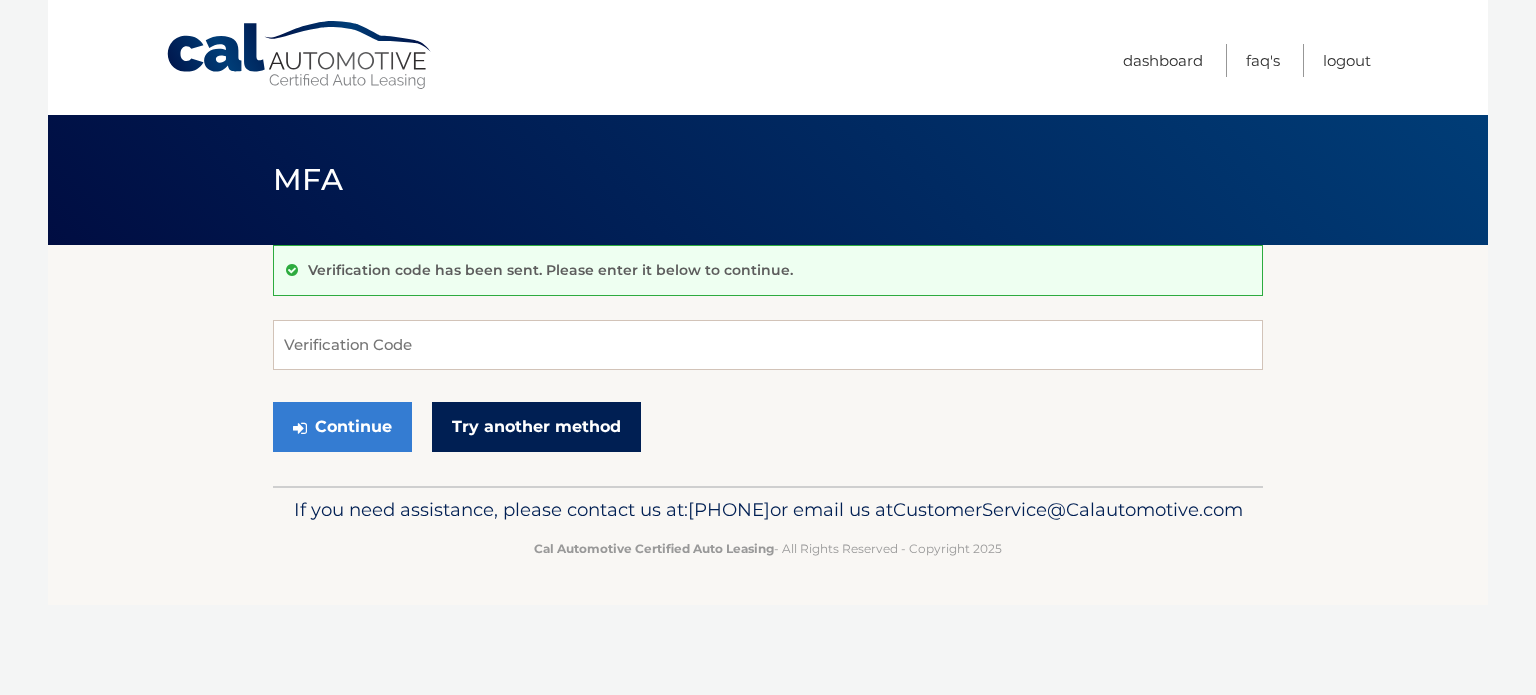 click on "Try another method" at bounding box center (536, 427) 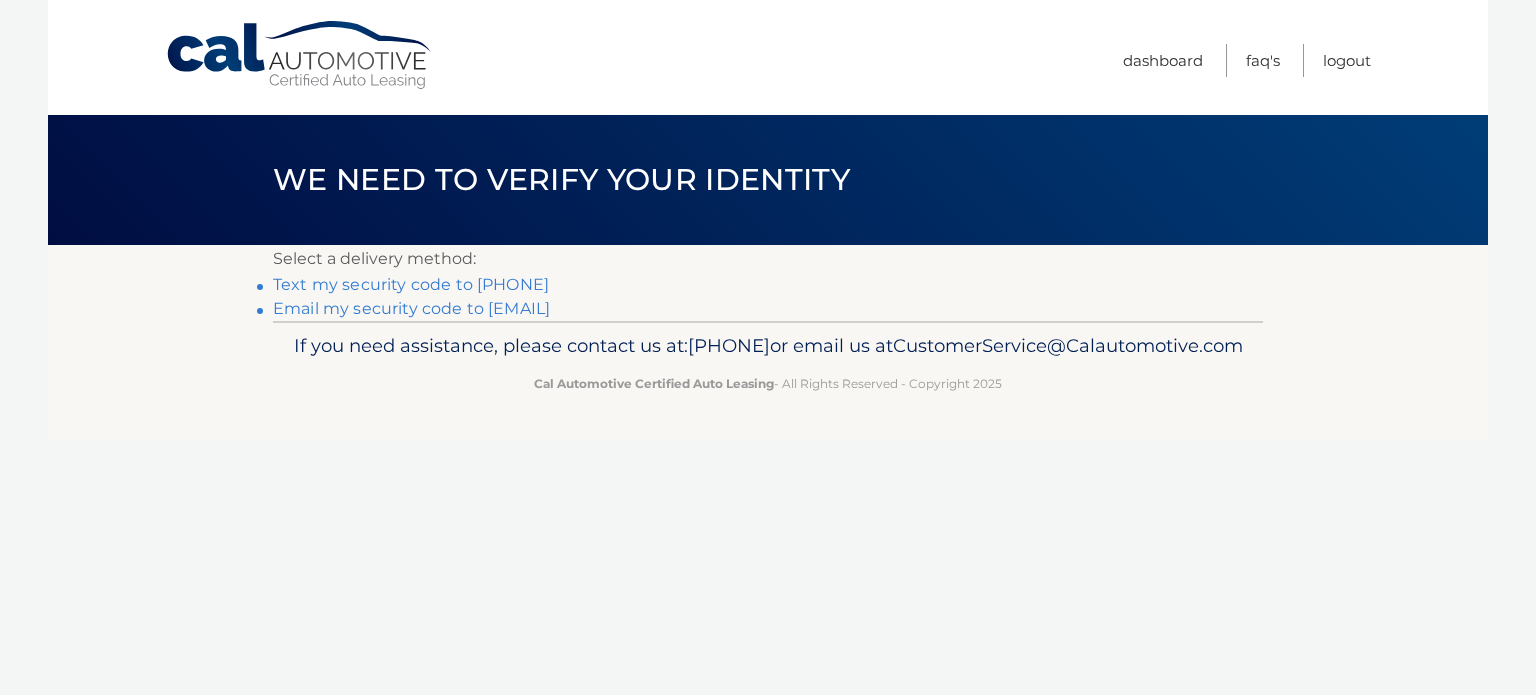 scroll, scrollTop: 0, scrollLeft: 0, axis: both 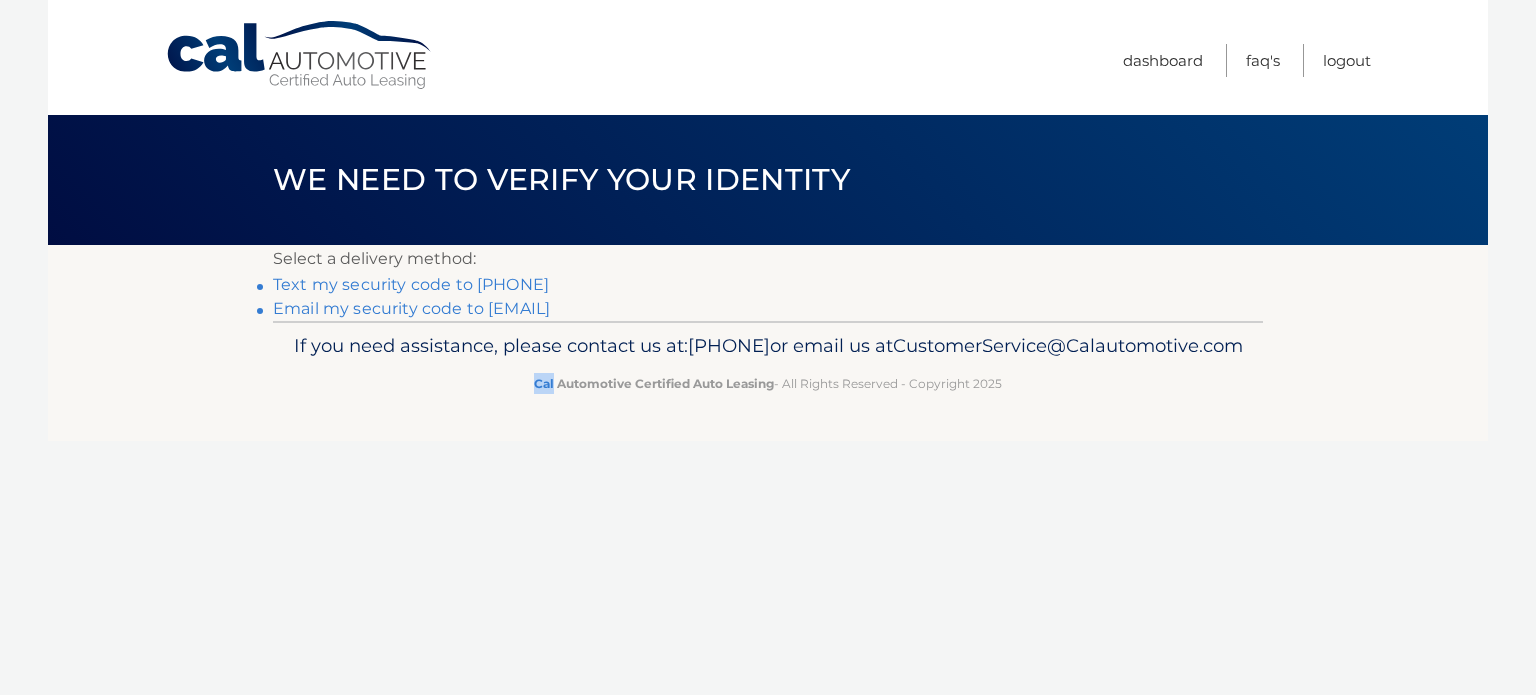 click on "Cal Automotive Certified Auto Leasing" at bounding box center (654, 383) 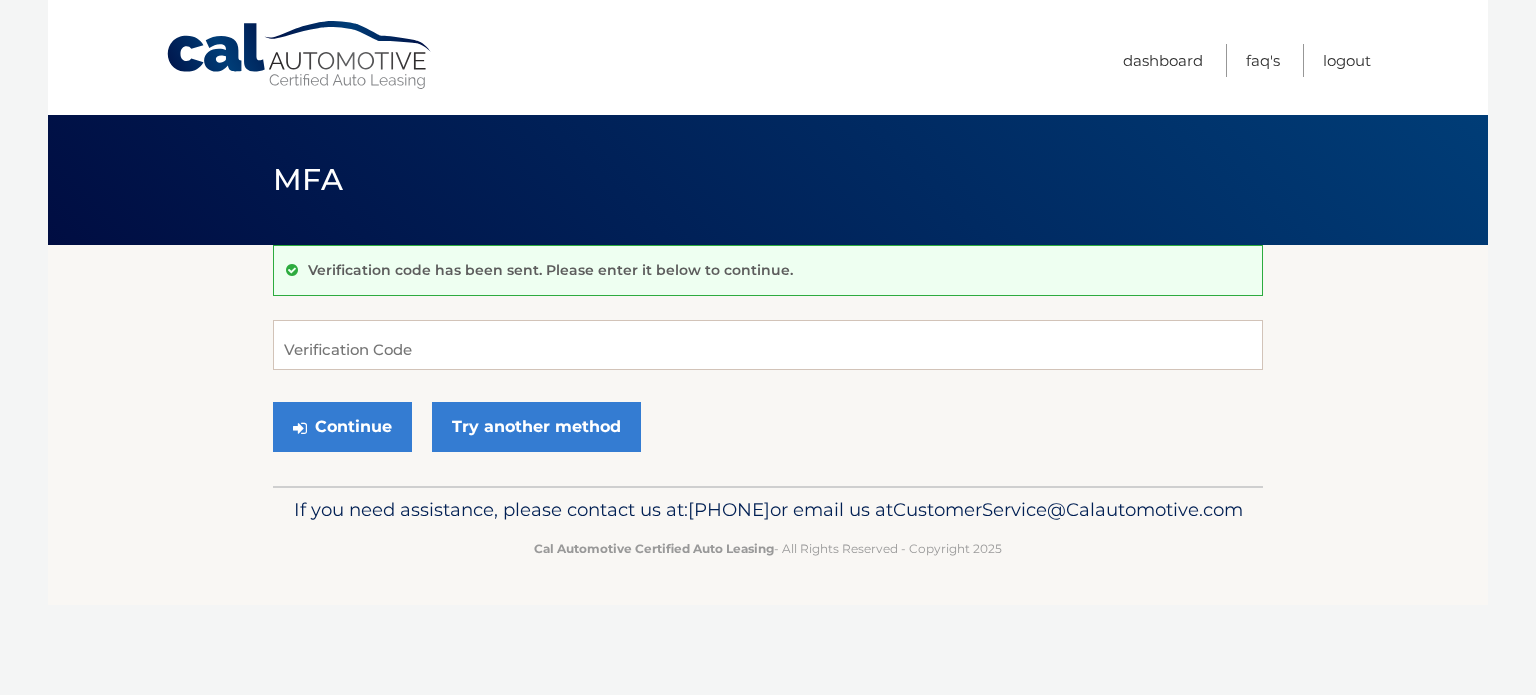 scroll, scrollTop: 0, scrollLeft: 0, axis: both 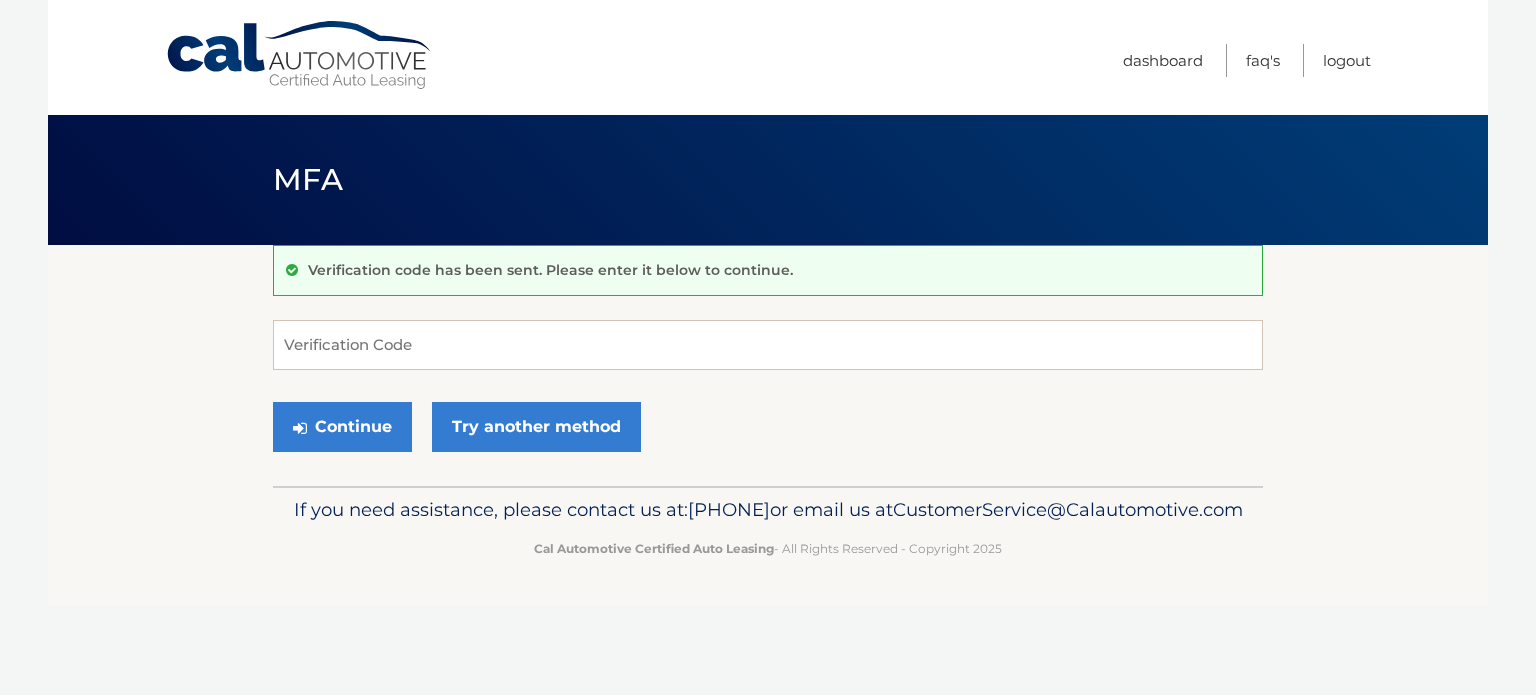 click on "Verification code has been sent. Please enter it below to continue." at bounding box center [768, 270] 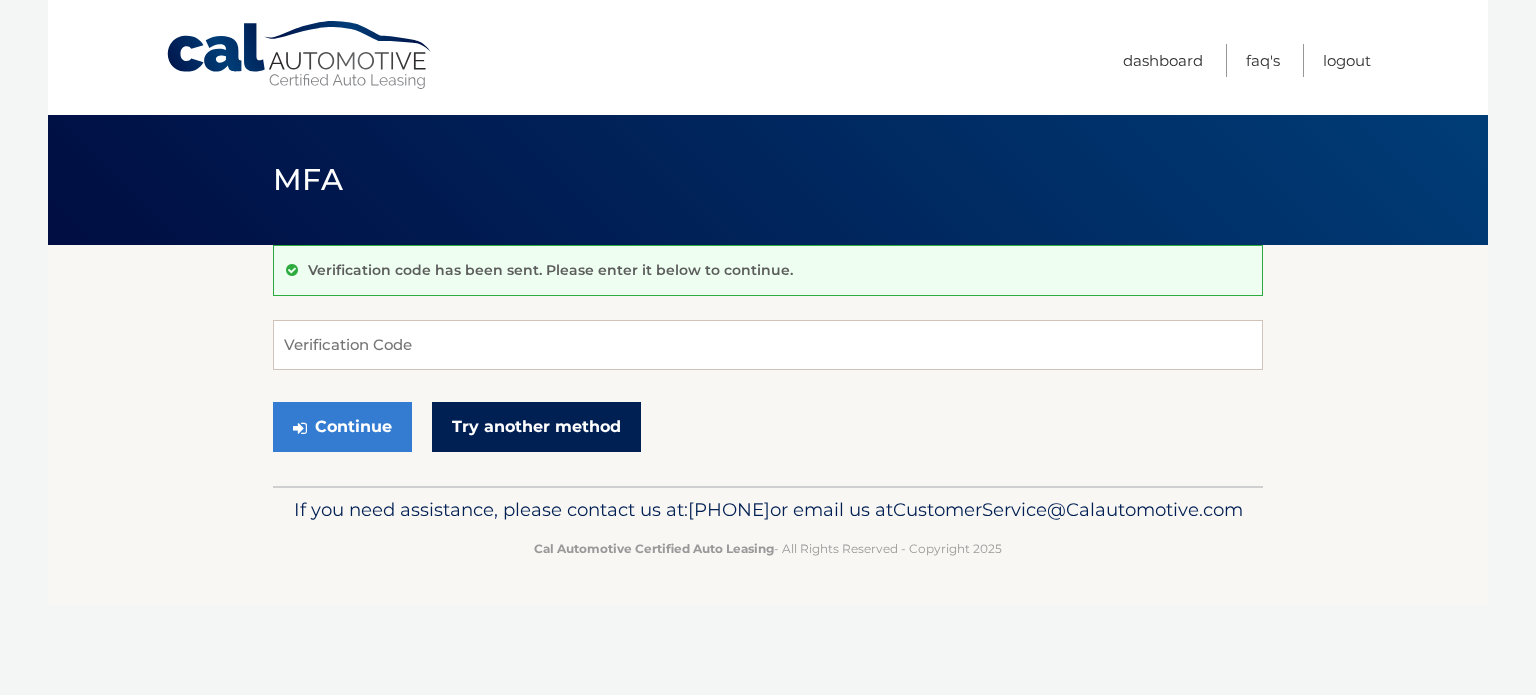 click on "Try another method" at bounding box center (536, 427) 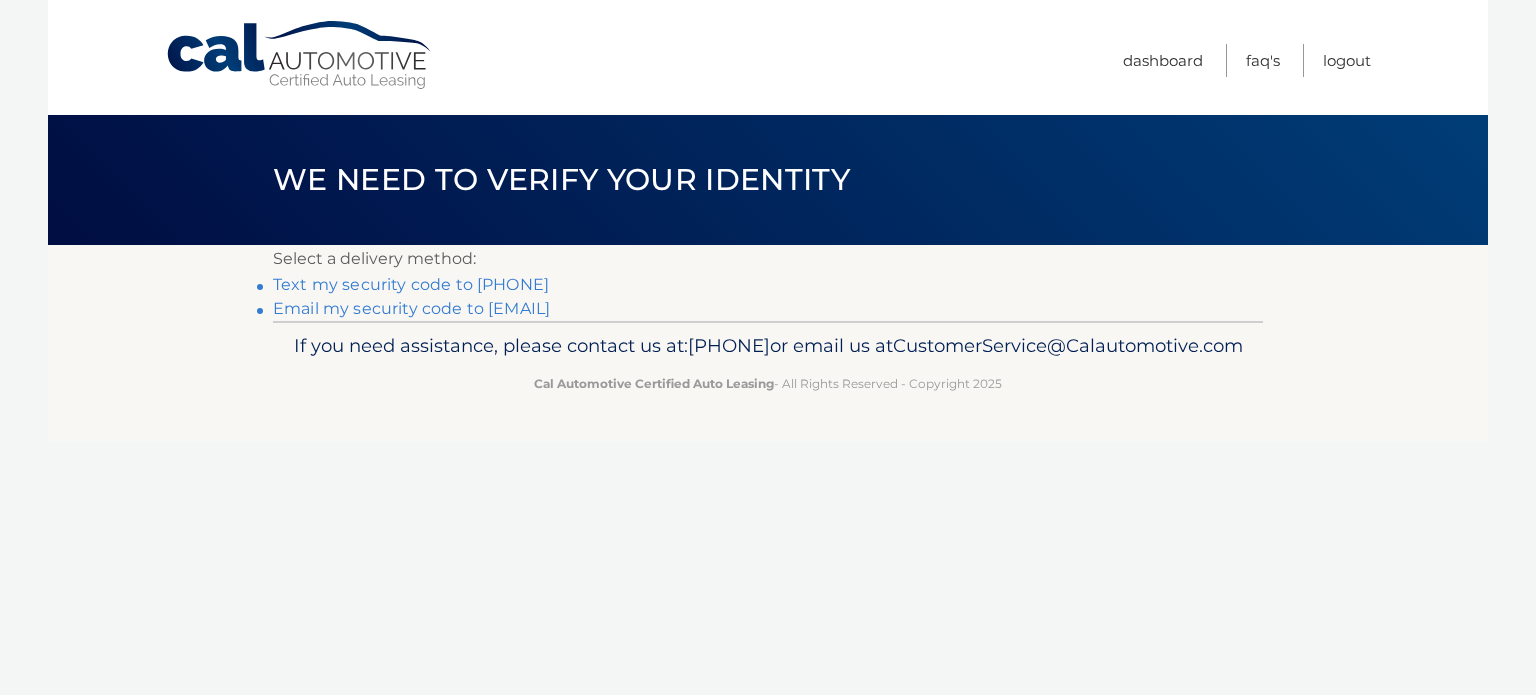 scroll, scrollTop: 0, scrollLeft: 0, axis: both 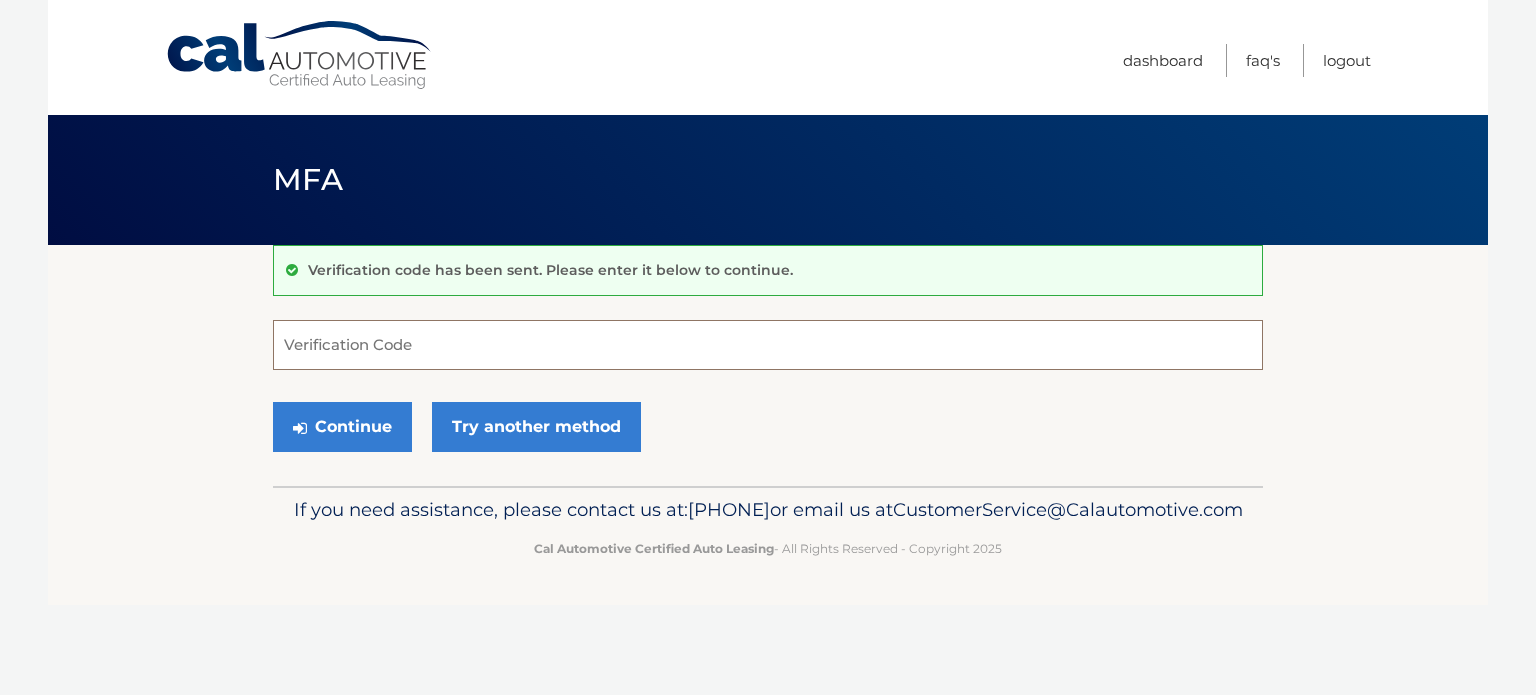 click on "Verification Code" at bounding box center (768, 345) 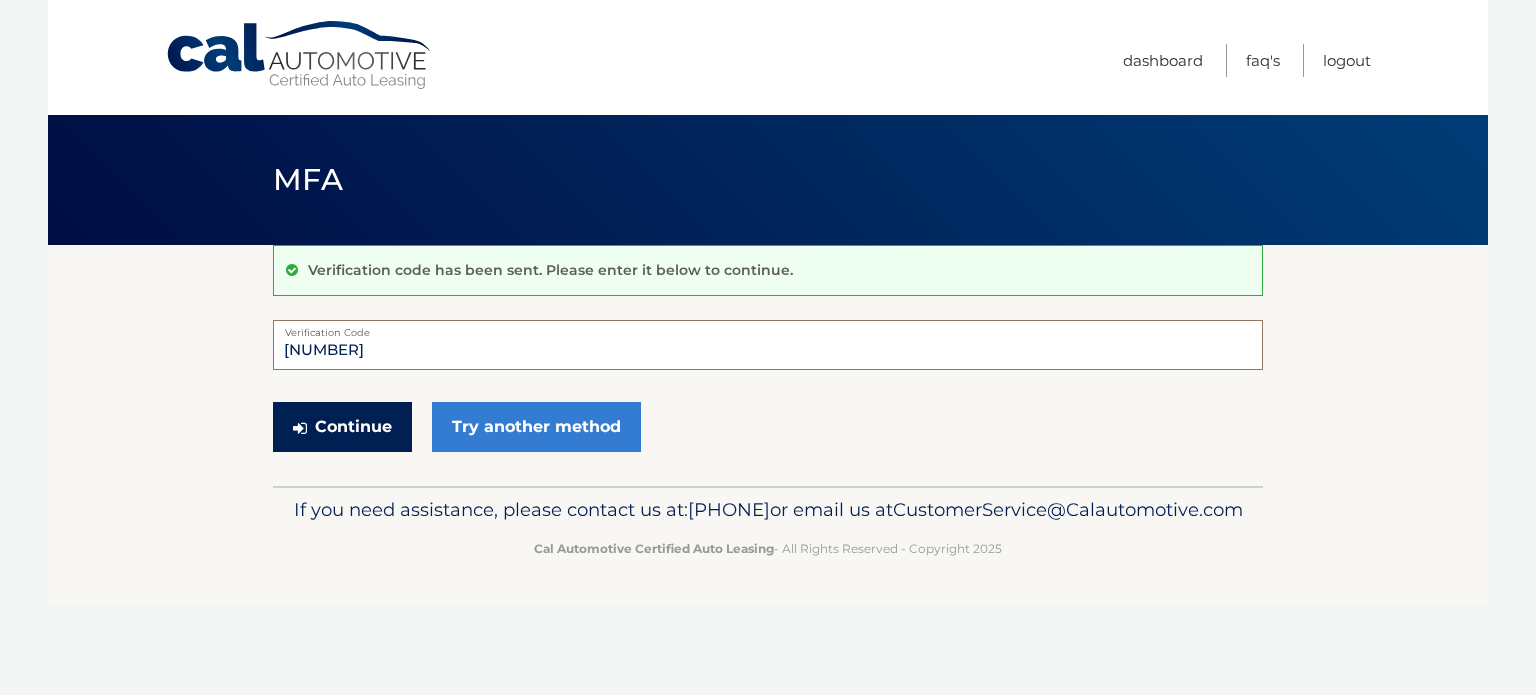 type on "267038" 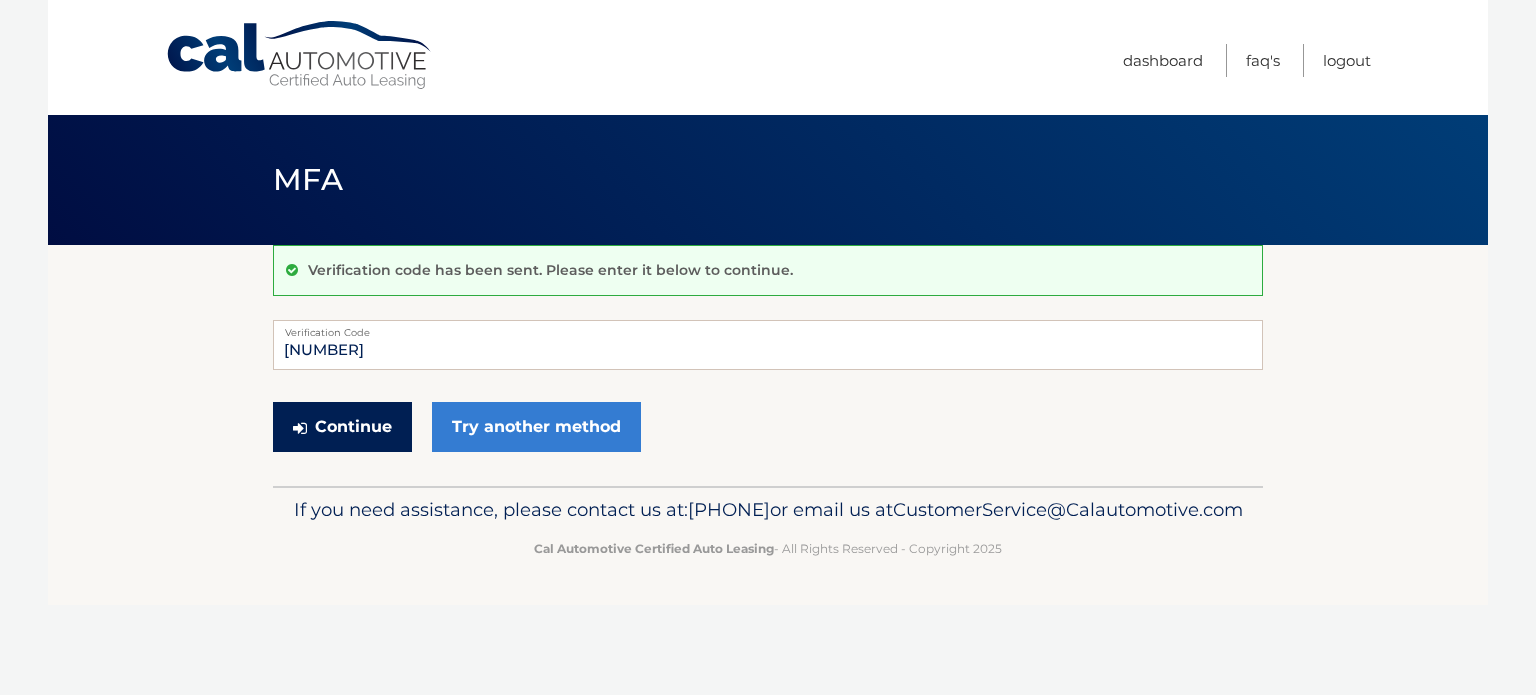 click on "Continue" at bounding box center (342, 427) 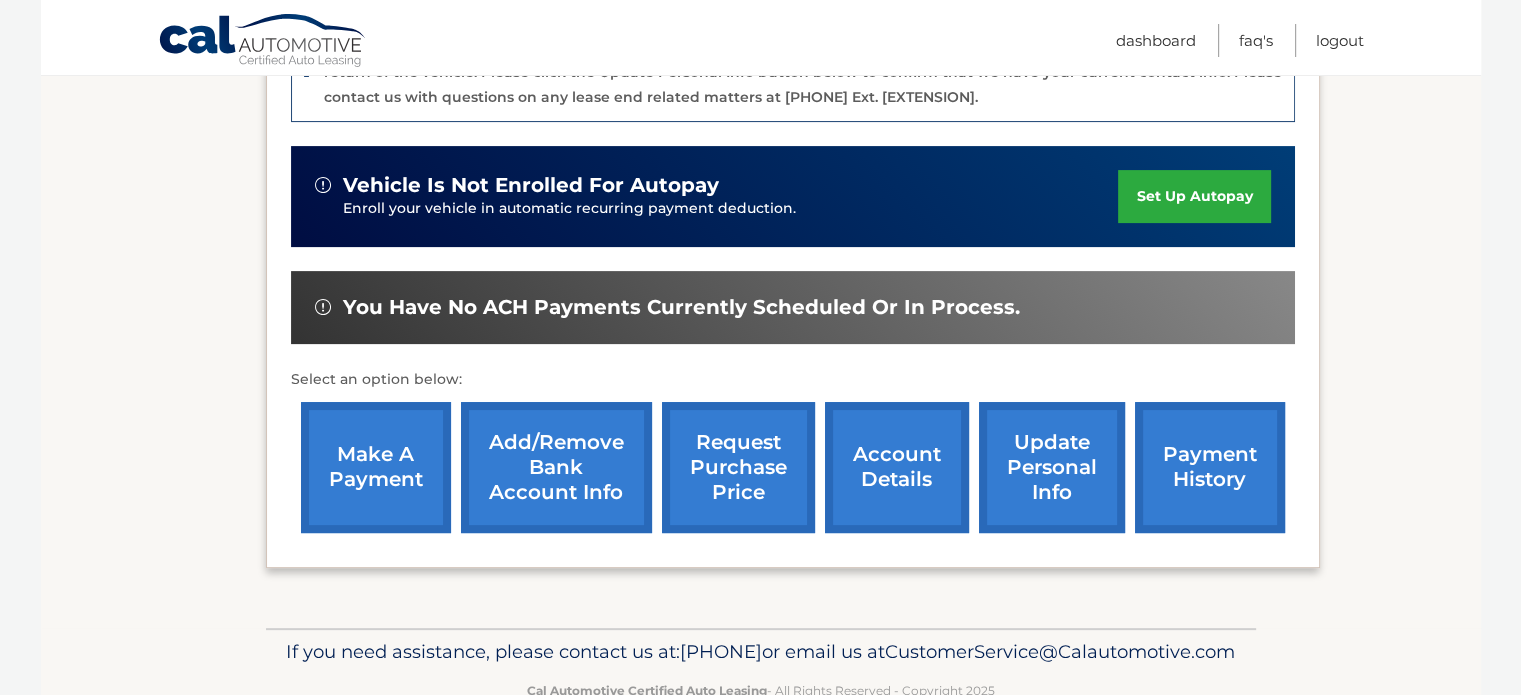 scroll, scrollTop: 557, scrollLeft: 0, axis: vertical 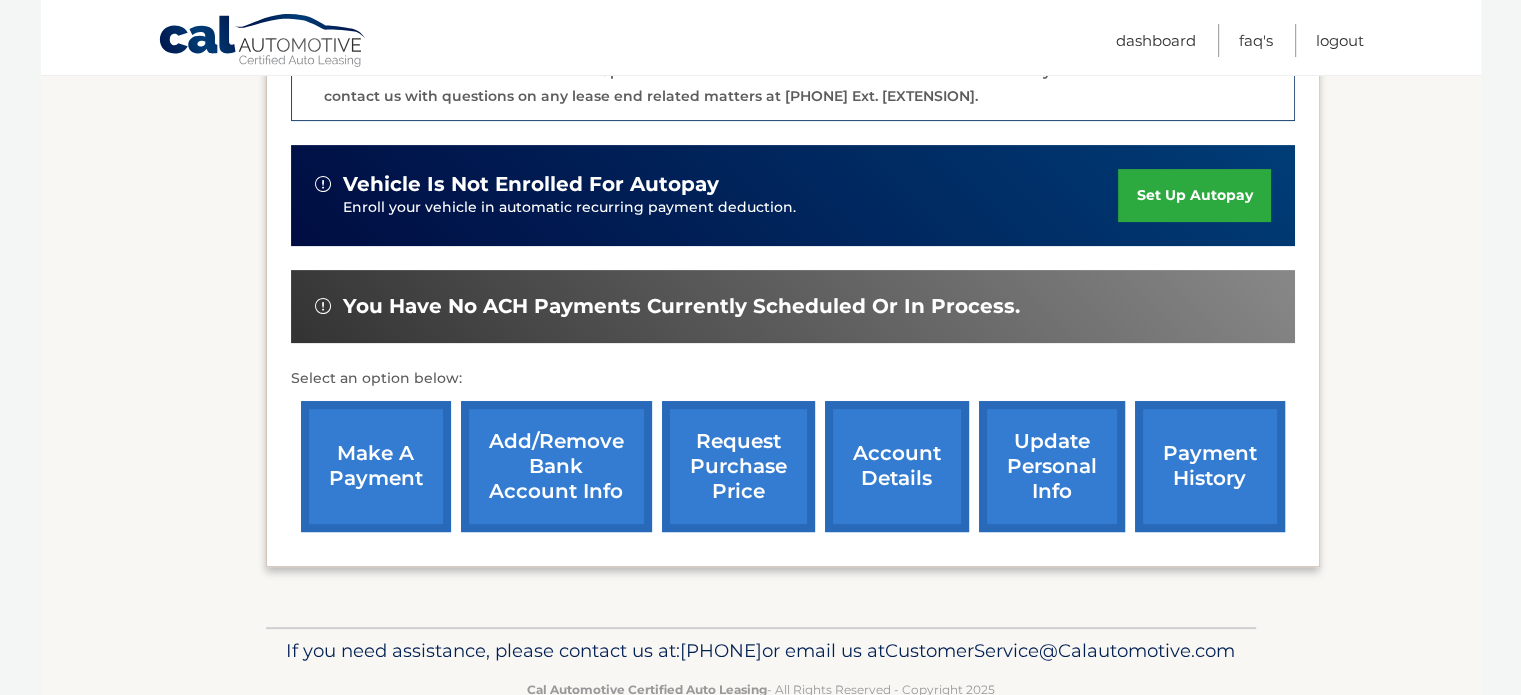 click on "account details" at bounding box center (897, 466) 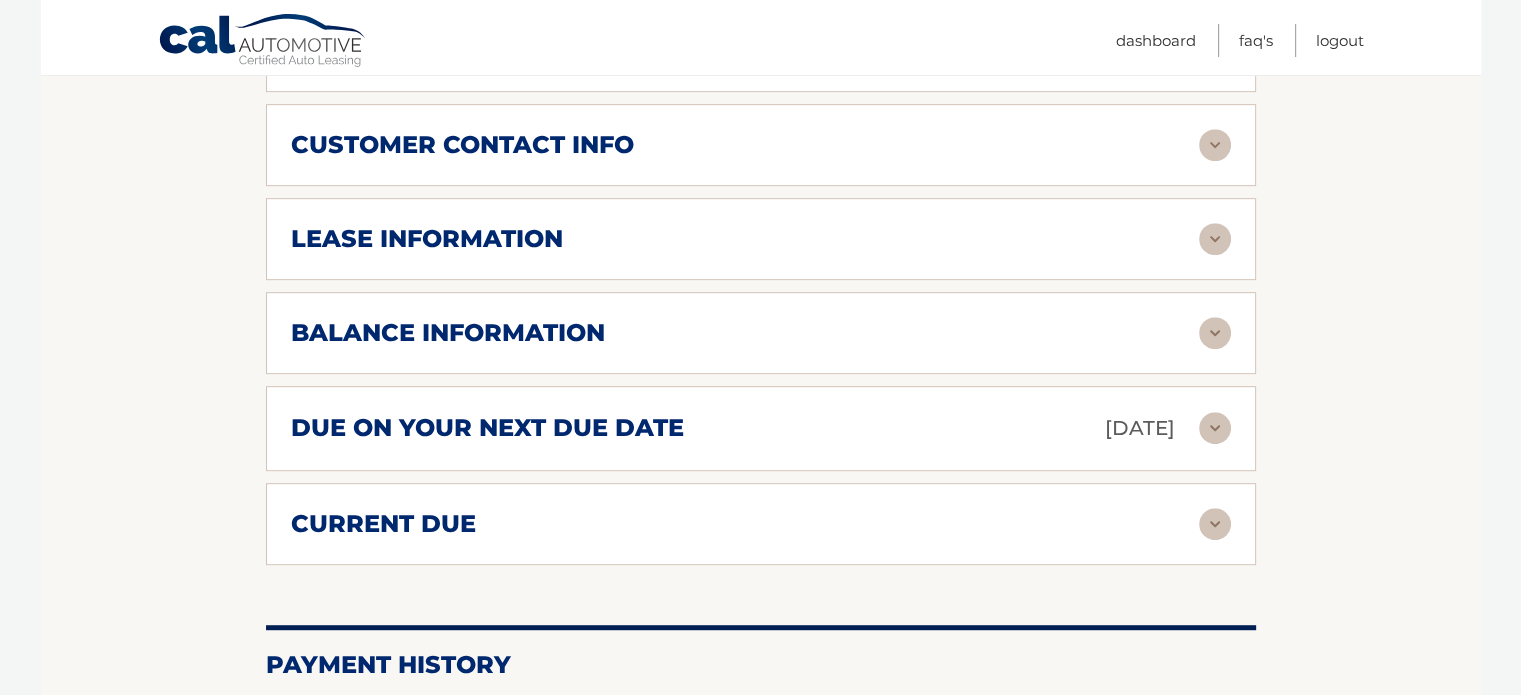 scroll, scrollTop: 1040, scrollLeft: 0, axis: vertical 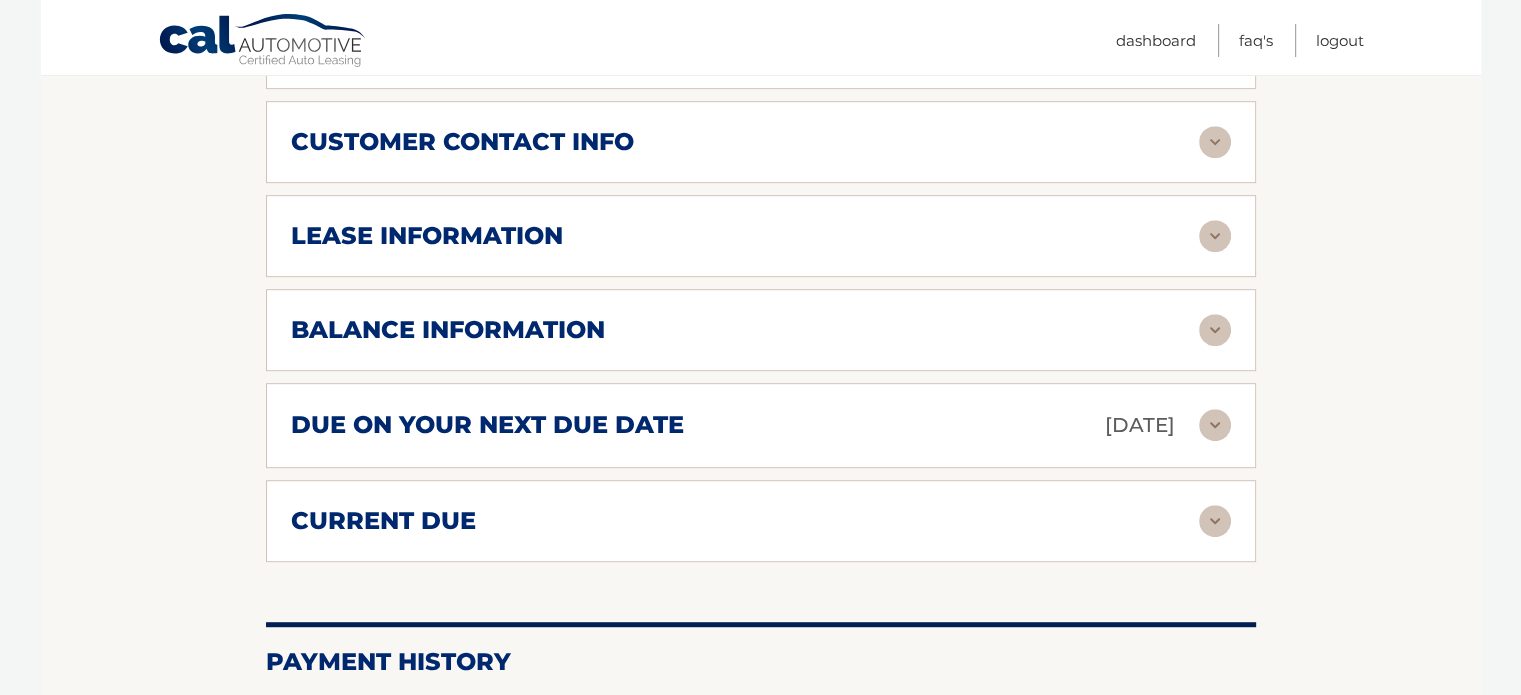 click at bounding box center (1215, 425) 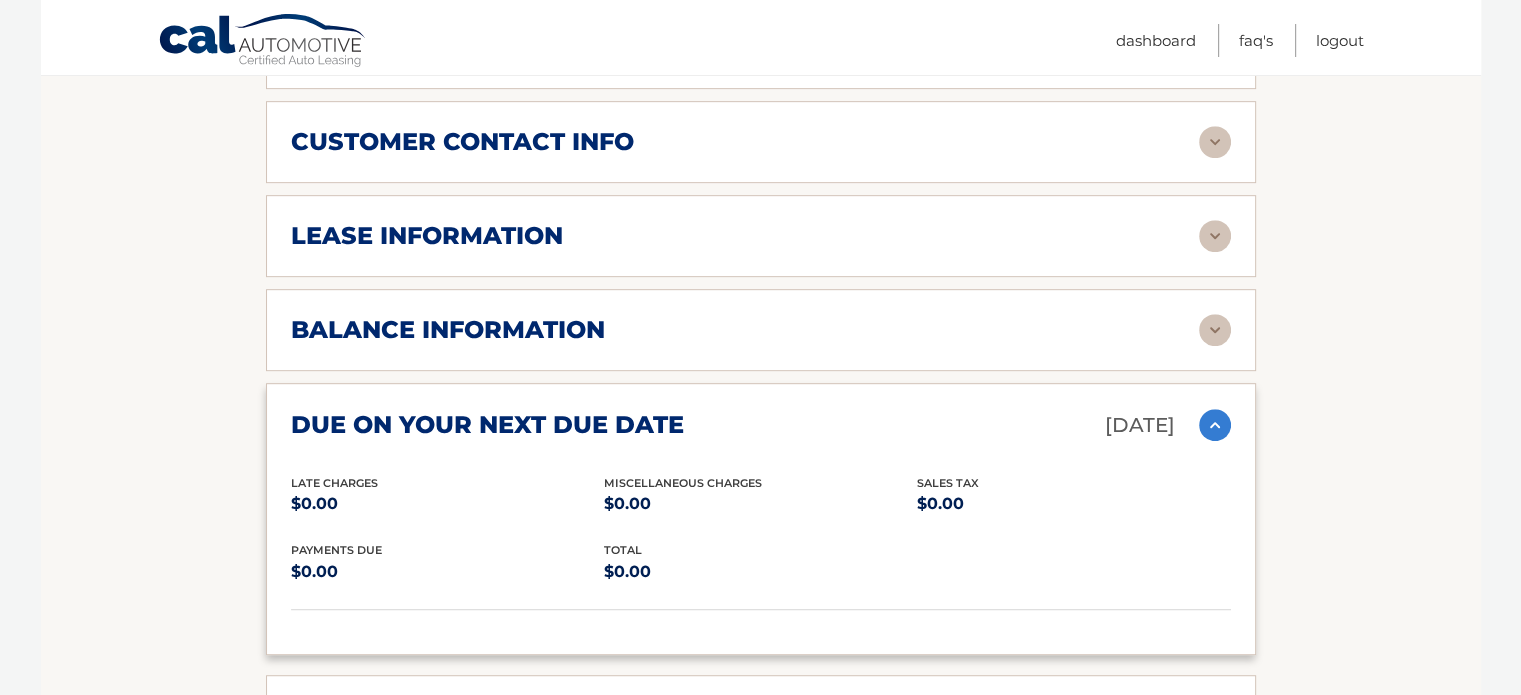 click at bounding box center [1215, 425] 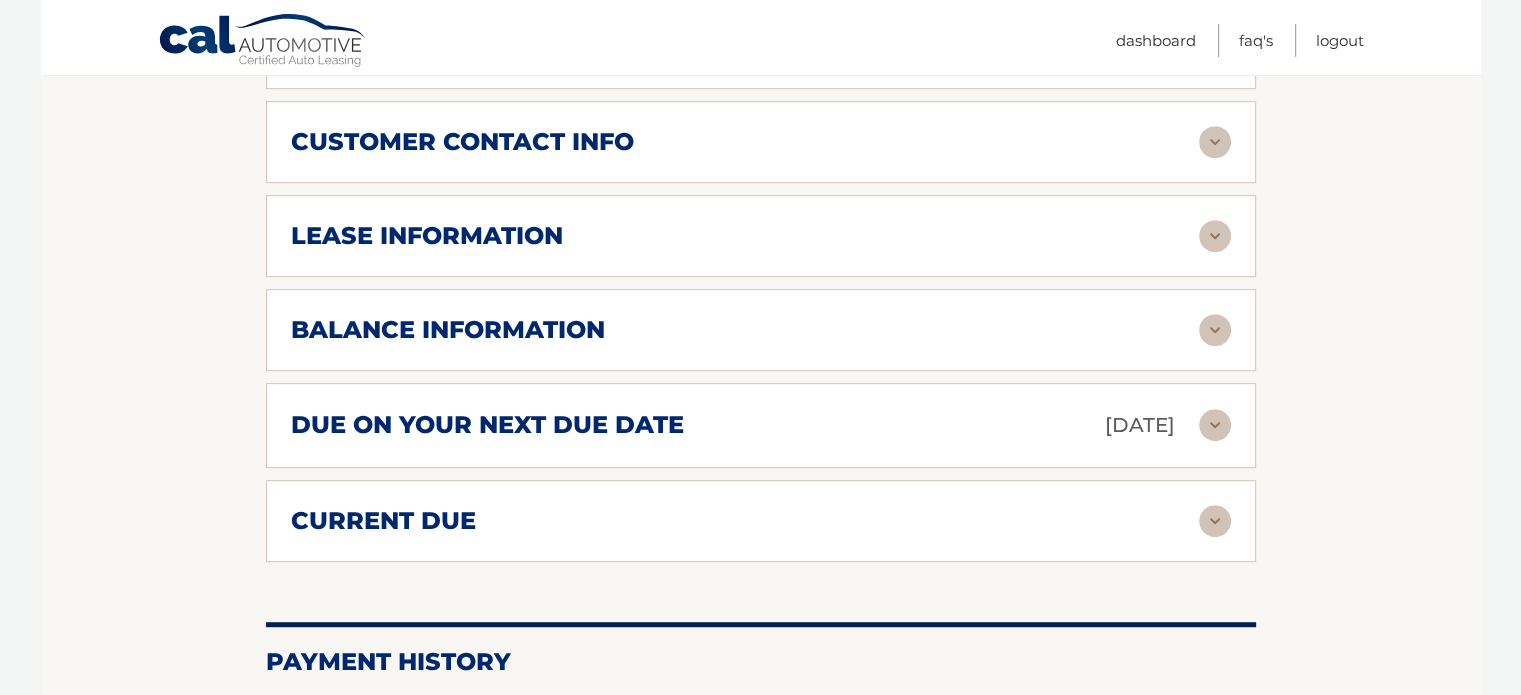 click at bounding box center [1215, 521] 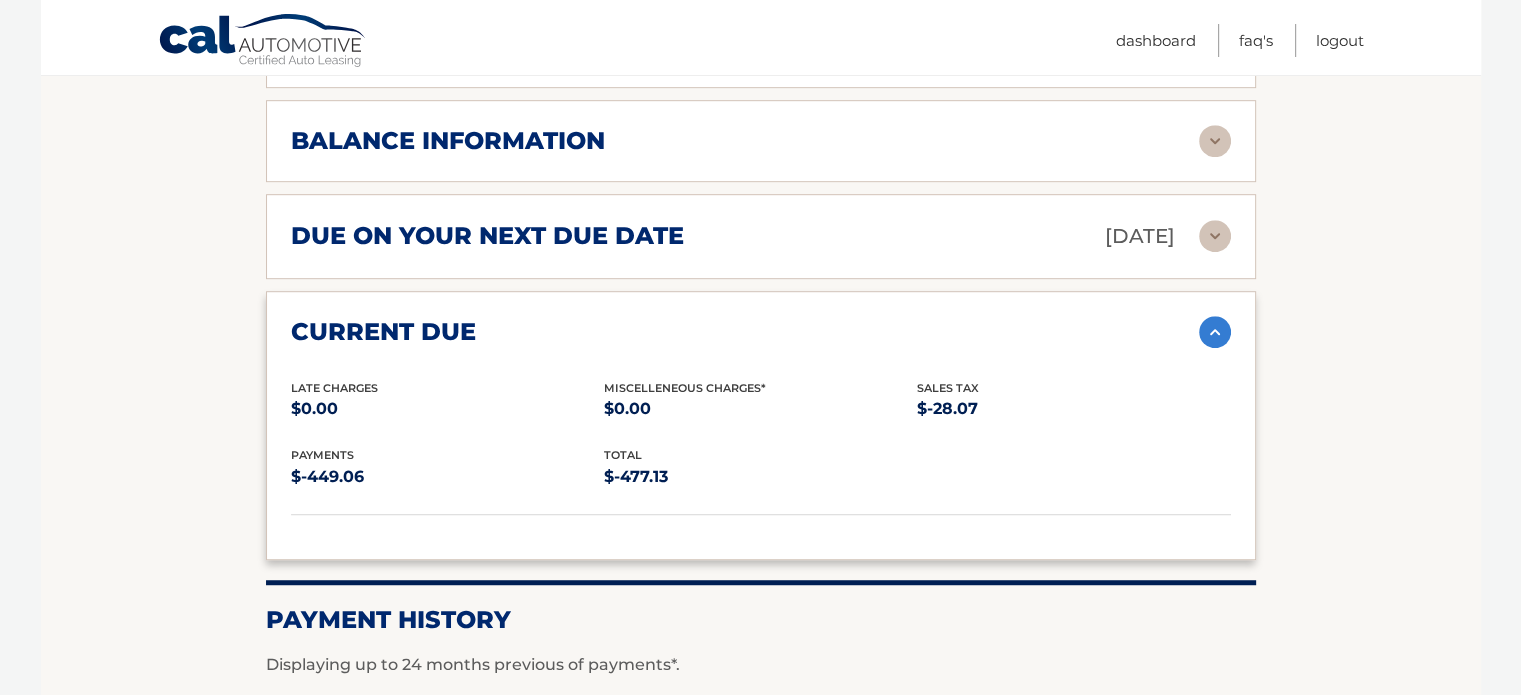 scroll, scrollTop: 1235, scrollLeft: 0, axis: vertical 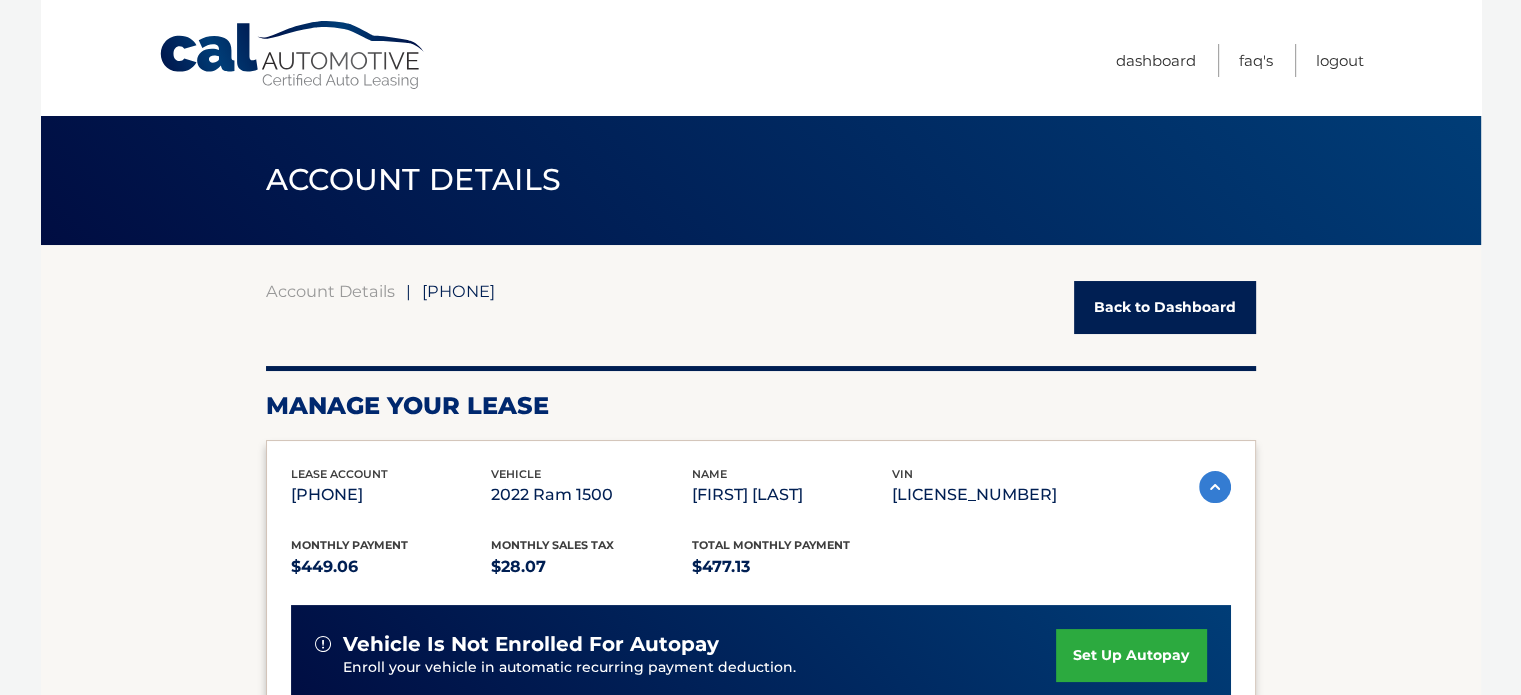 click on "Back to Dashboard" at bounding box center [1165, 307] 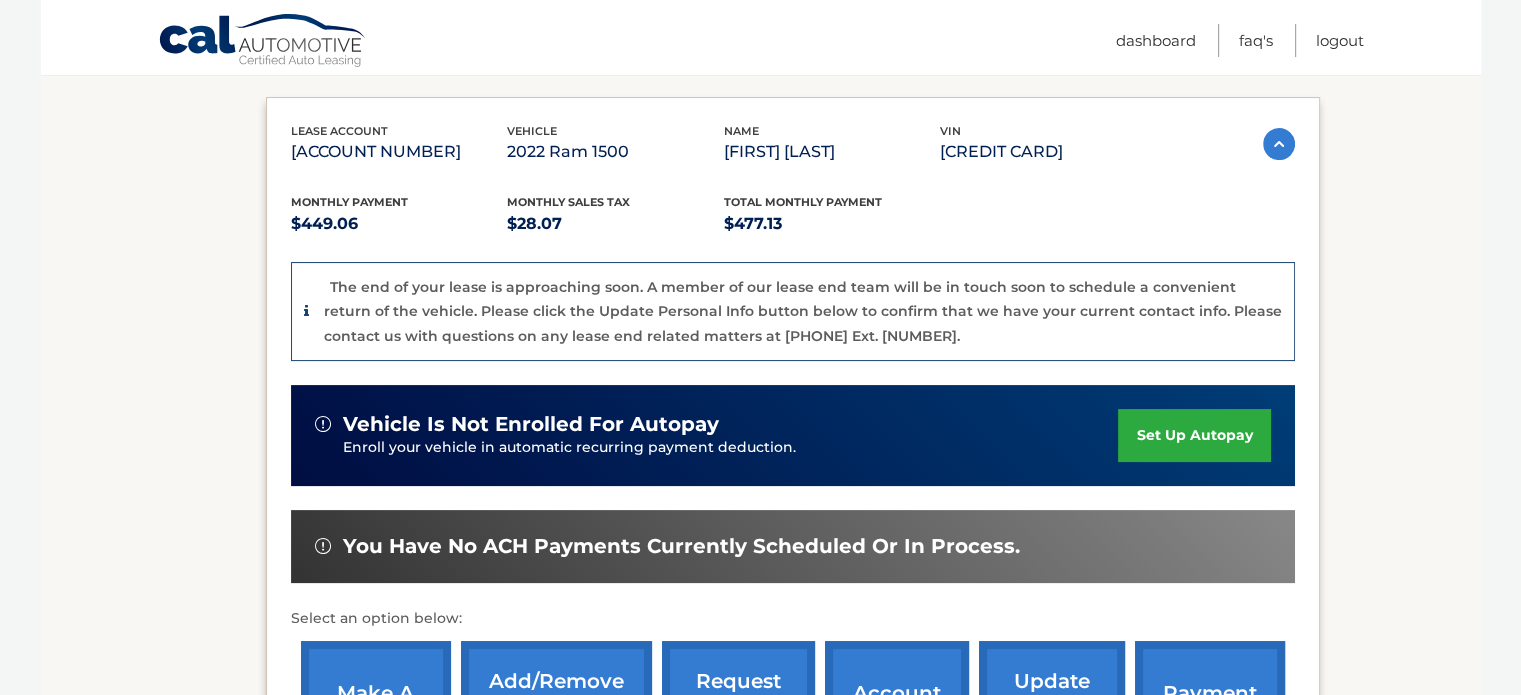 scroll, scrollTop: 320, scrollLeft: 0, axis: vertical 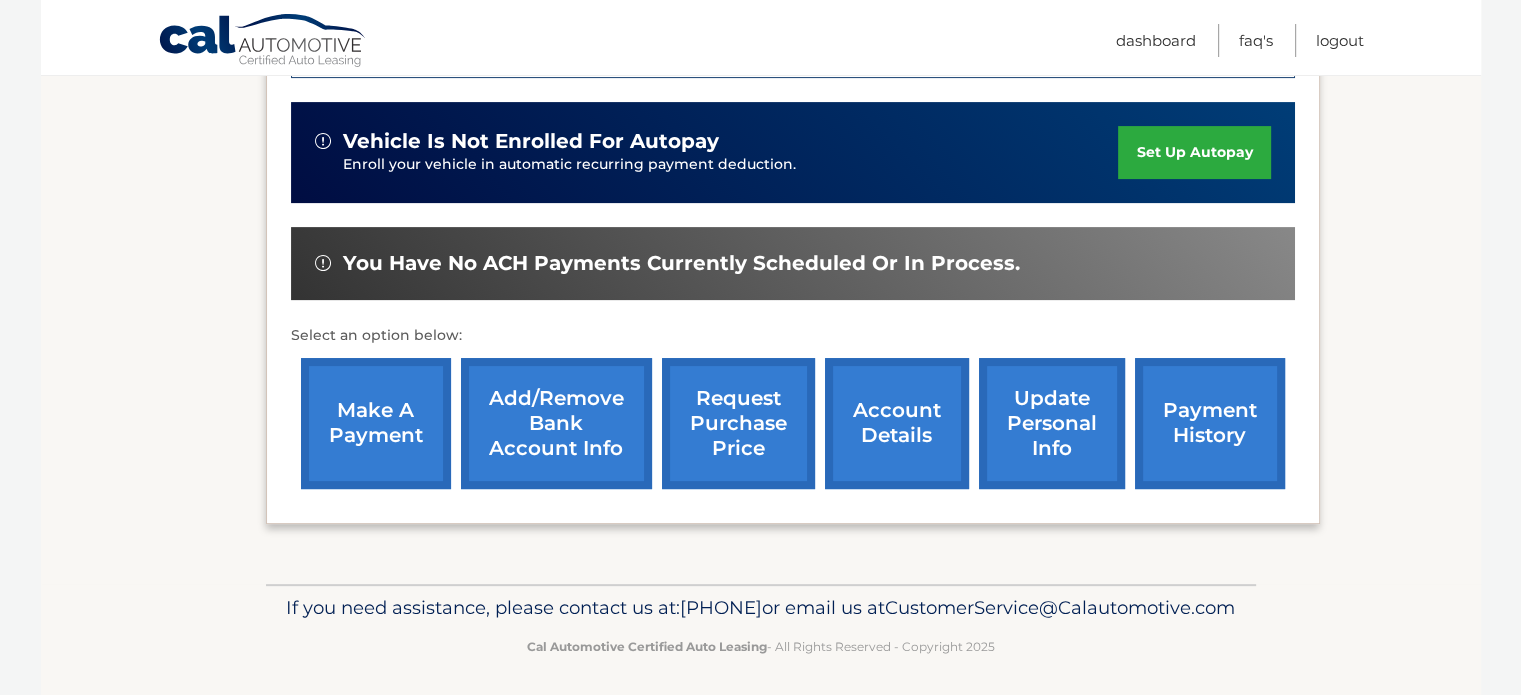 click on "request purchase price" at bounding box center [738, 423] 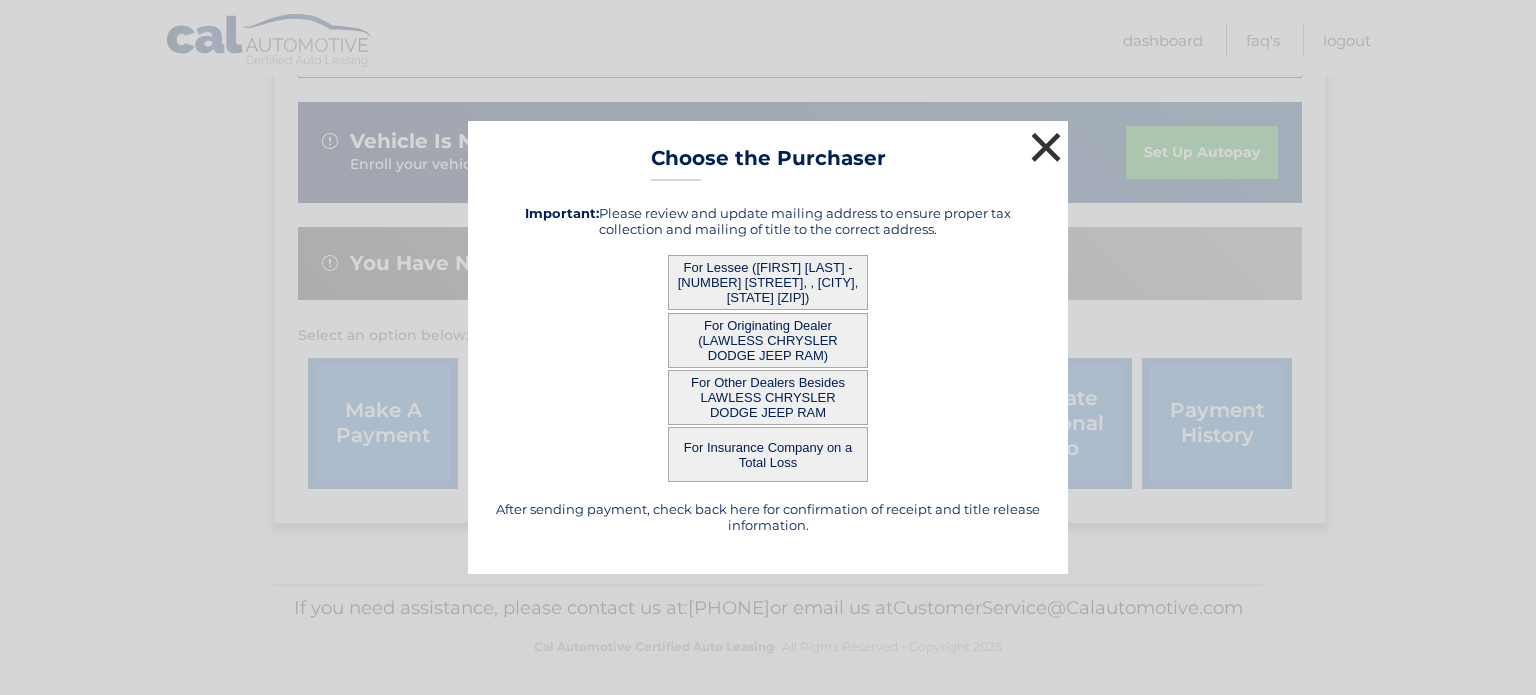 click on "×" at bounding box center [1046, 147] 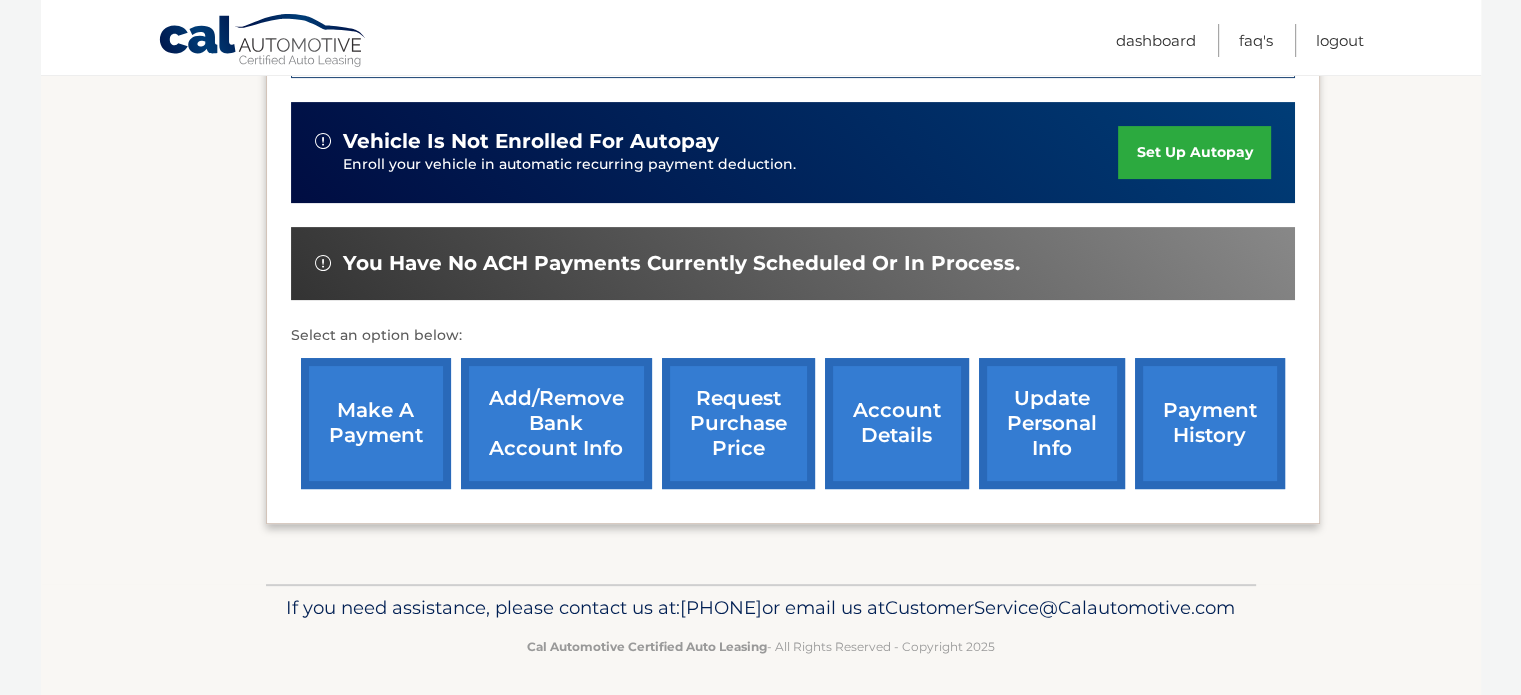 click on "payment history" at bounding box center [1210, 423] 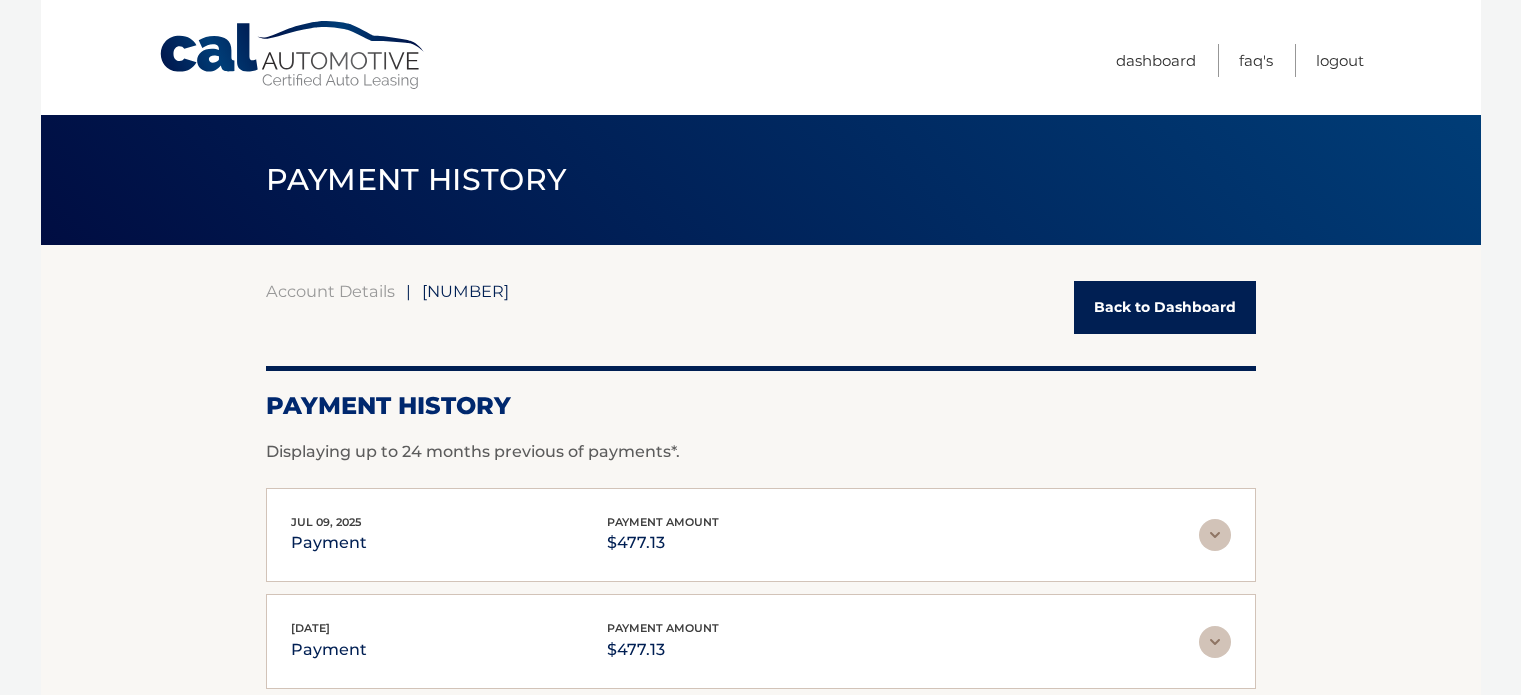 scroll, scrollTop: 0, scrollLeft: 0, axis: both 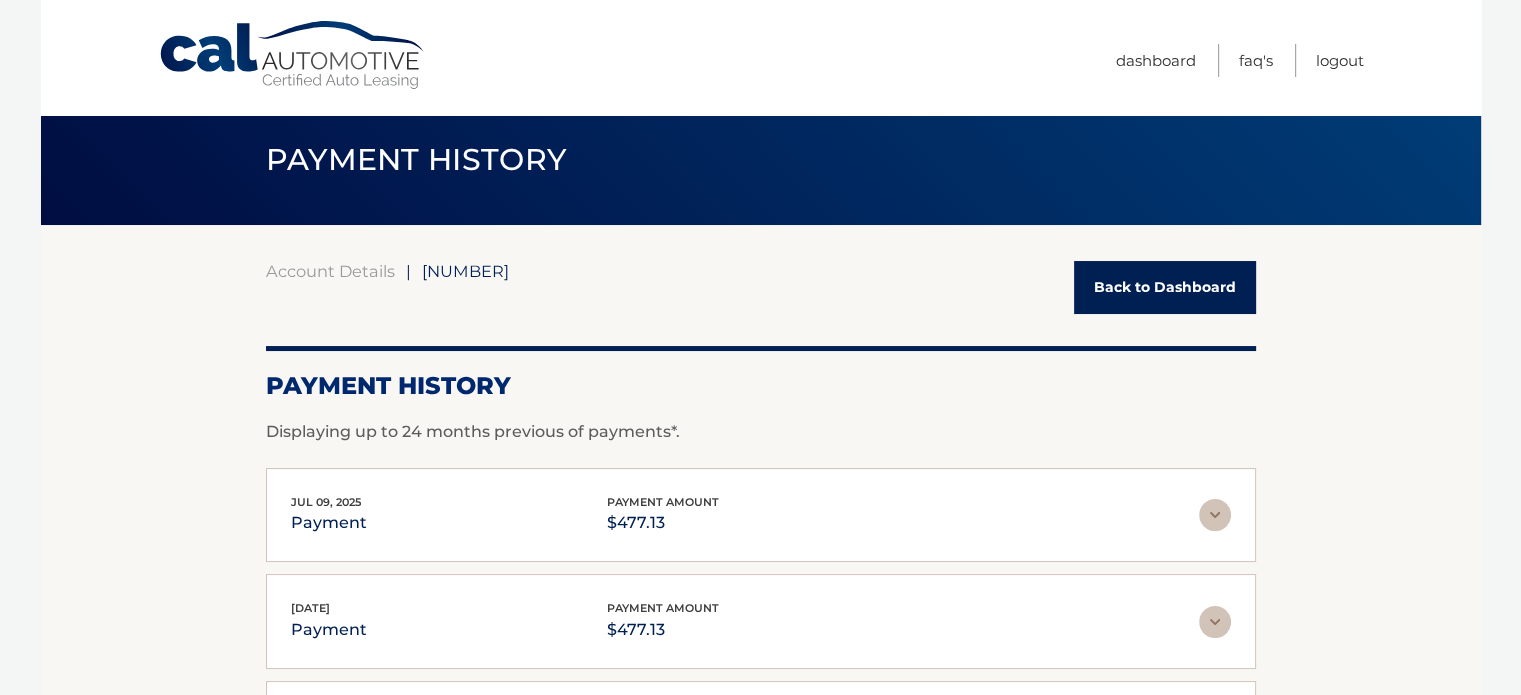 click on "Back to Dashboard" at bounding box center (1165, 287) 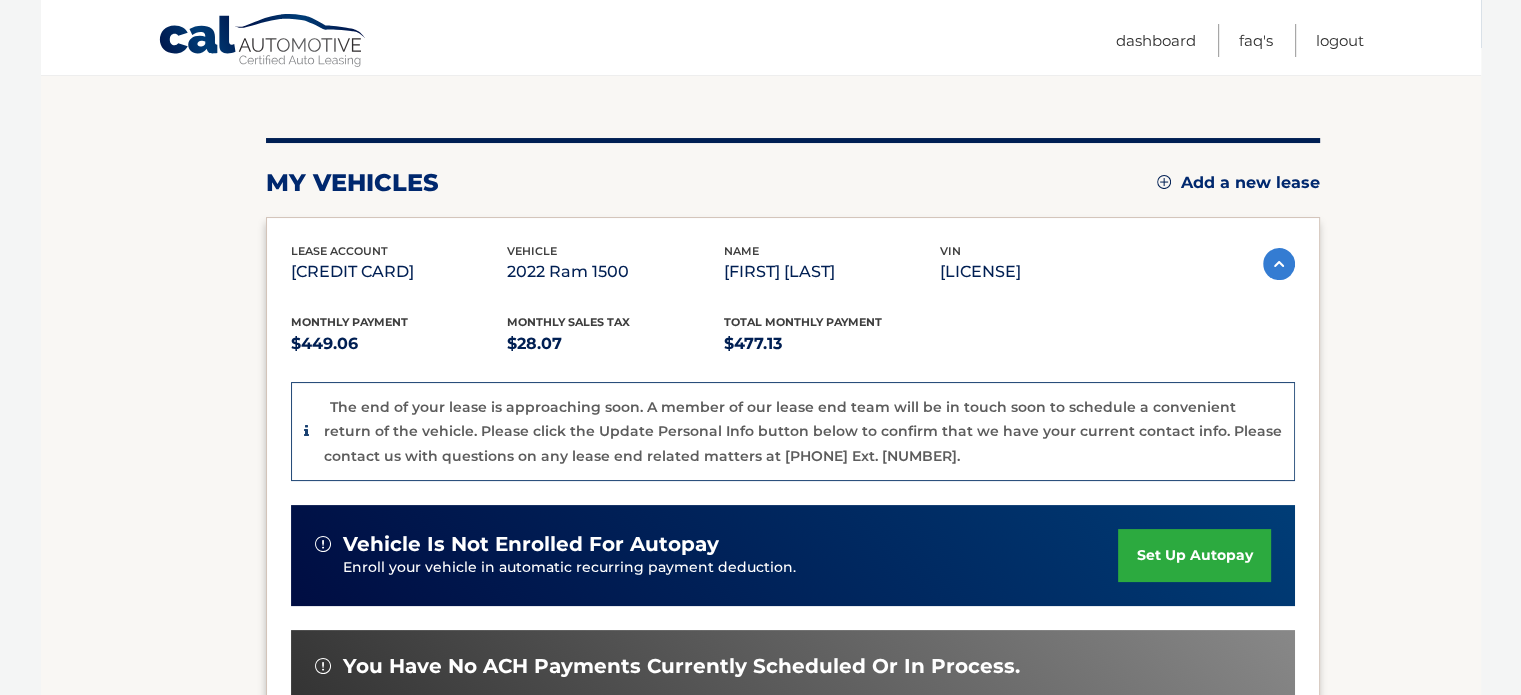 scroll, scrollTop: 200, scrollLeft: 0, axis: vertical 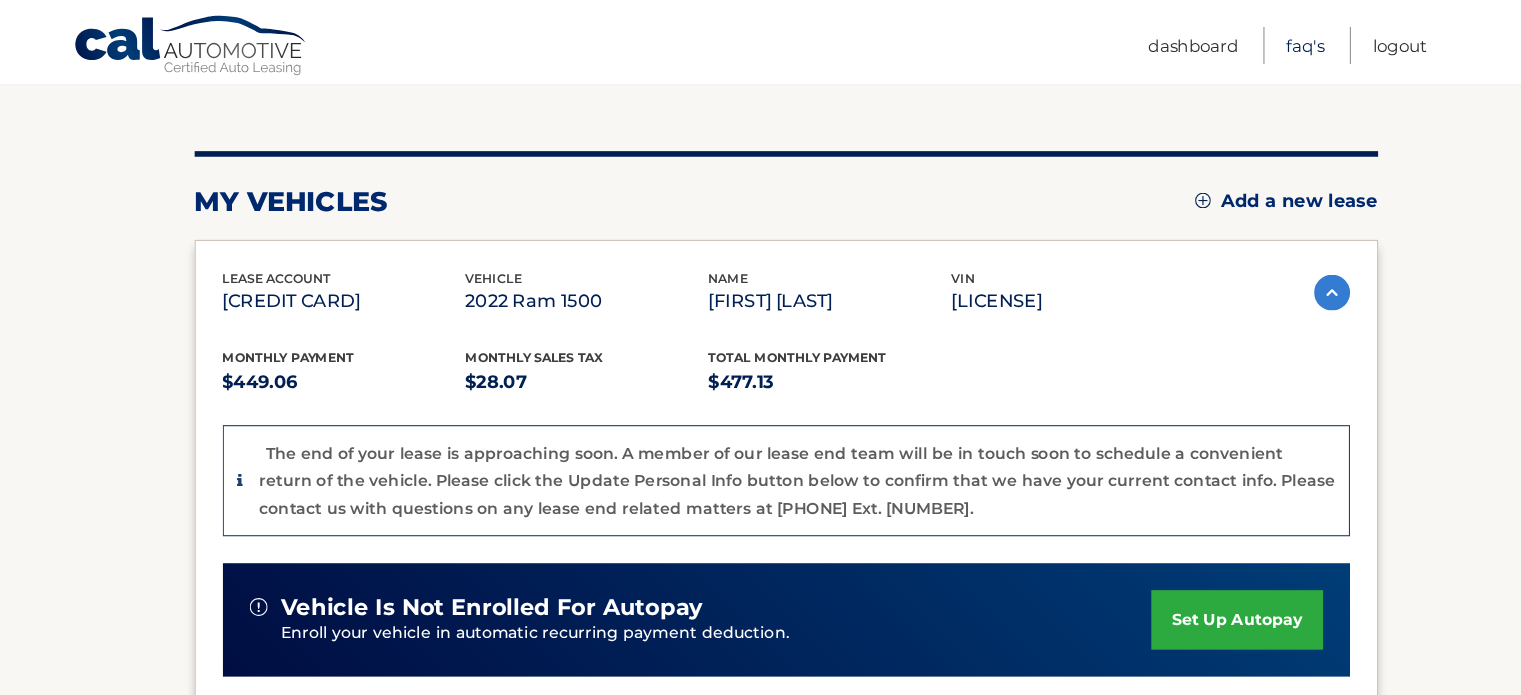 click on "FAQ's" at bounding box center (1256, 40) 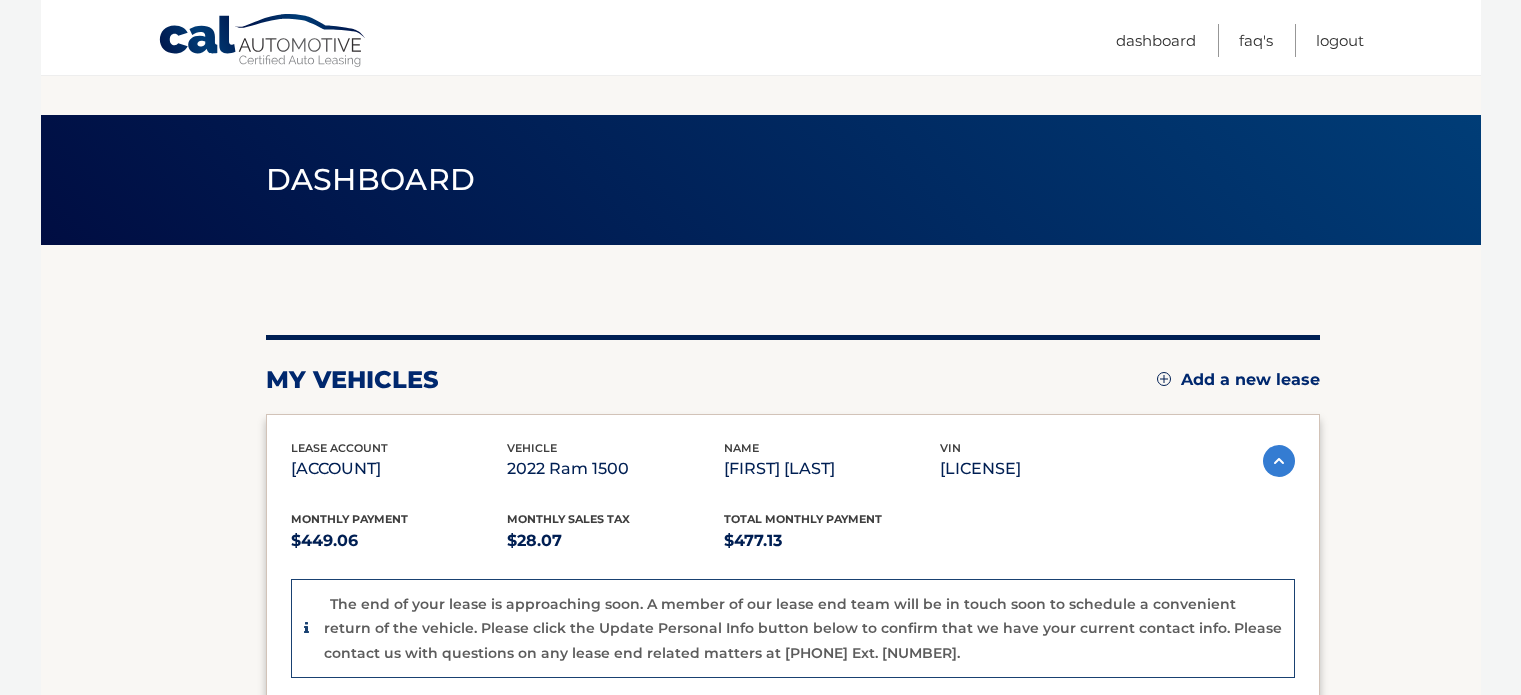 scroll, scrollTop: 200, scrollLeft: 0, axis: vertical 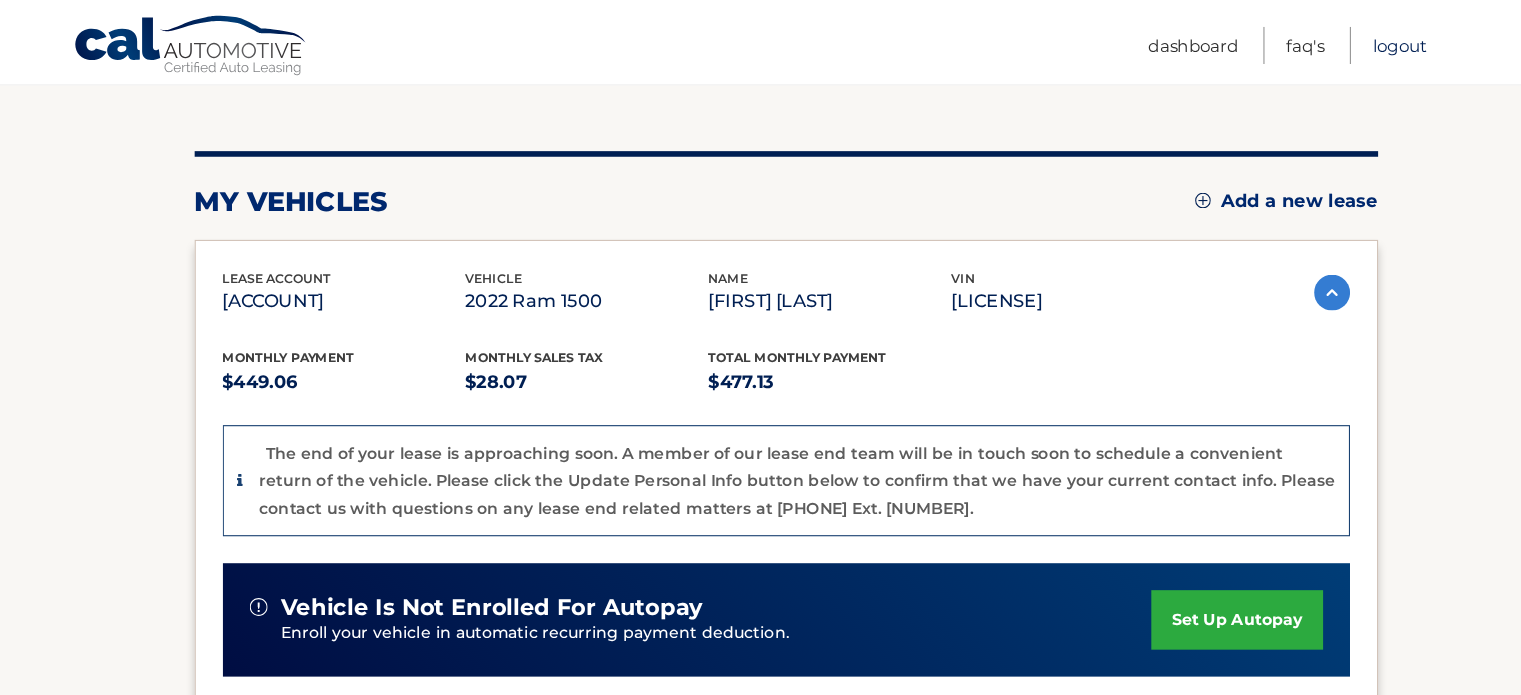 click on "Logout" at bounding box center [1340, 40] 